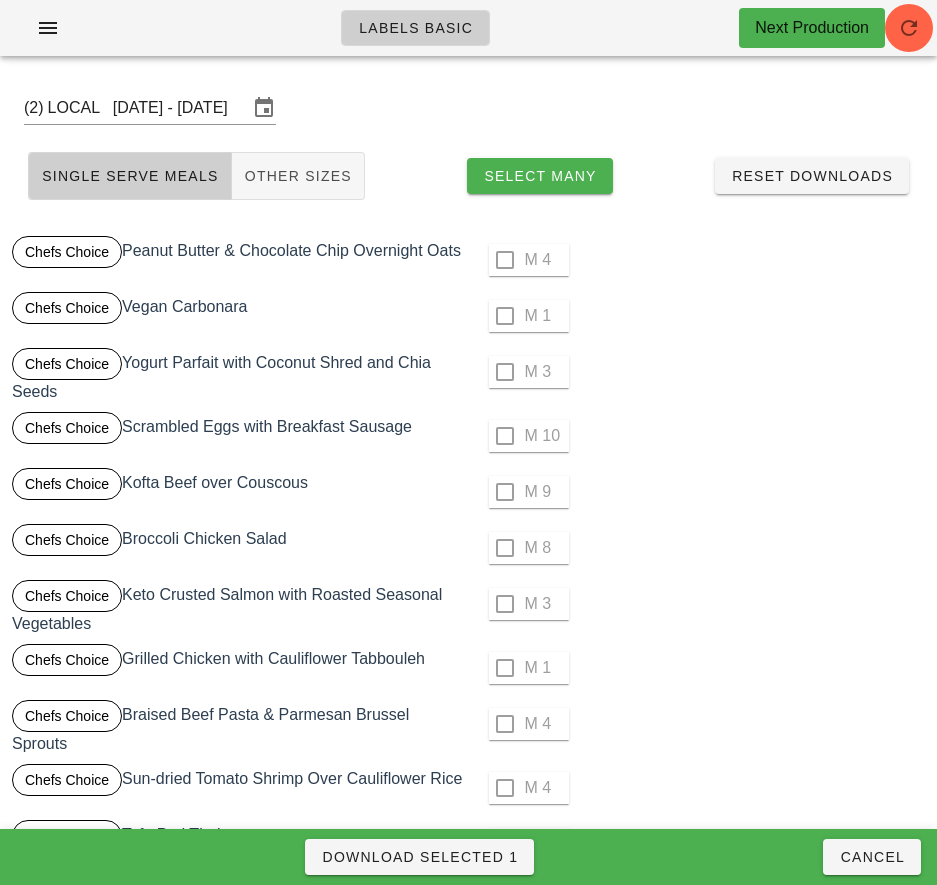 scroll, scrollTop: 2548, scrollLeft: 0, axis: vertical 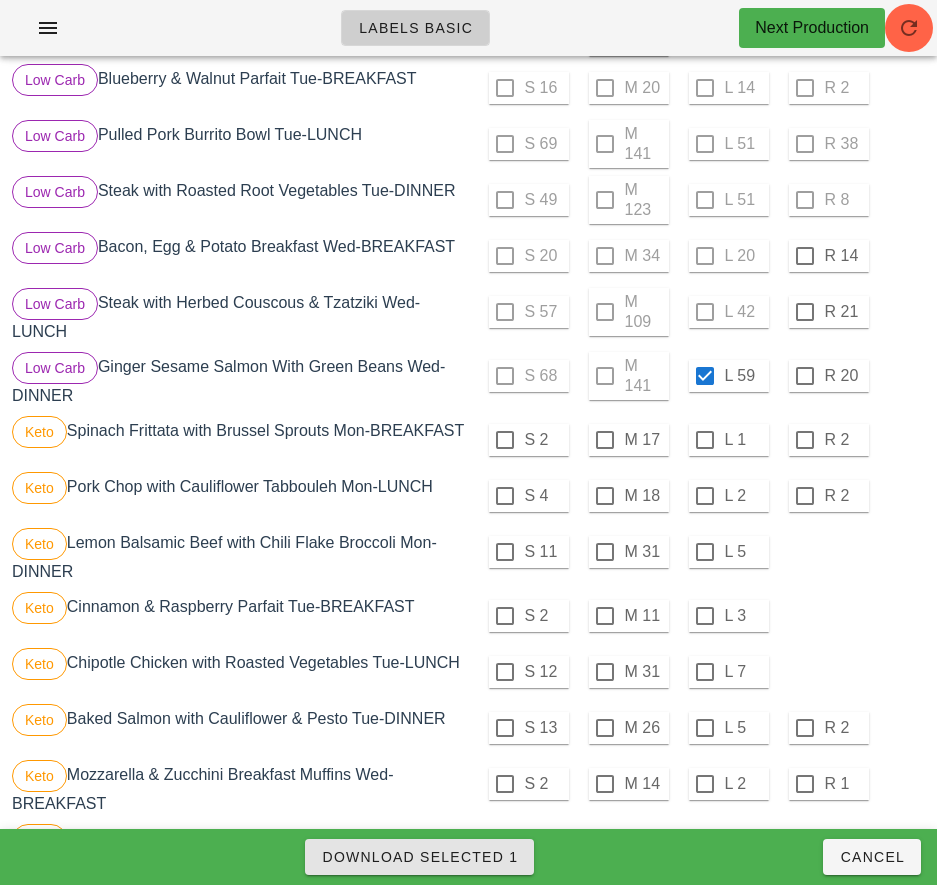 click on "Download Selected 1" at bounding box center [419, 857] 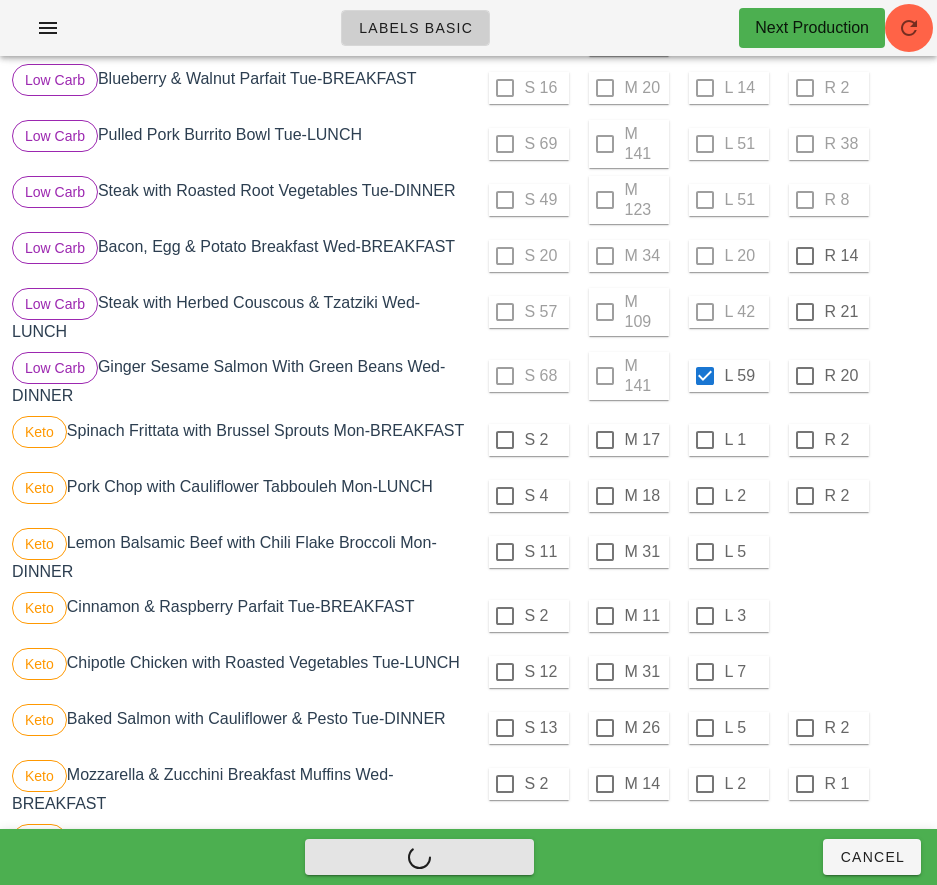 checkbox on "false" 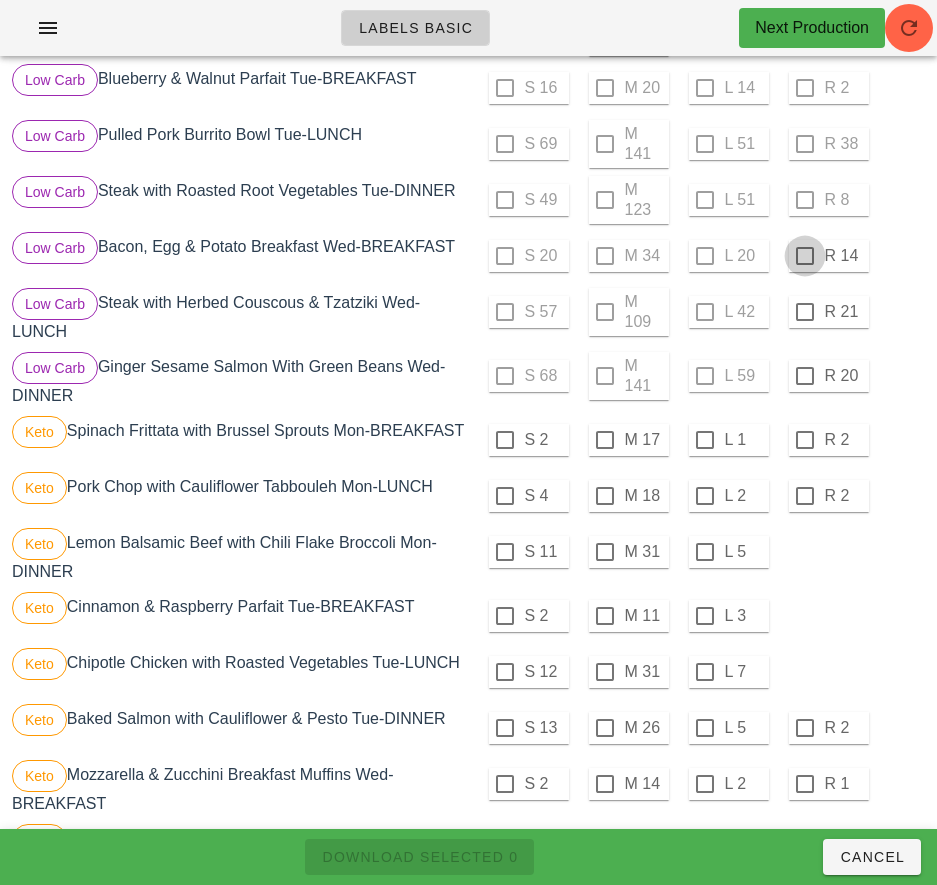 click at bounding box center (805, 256) 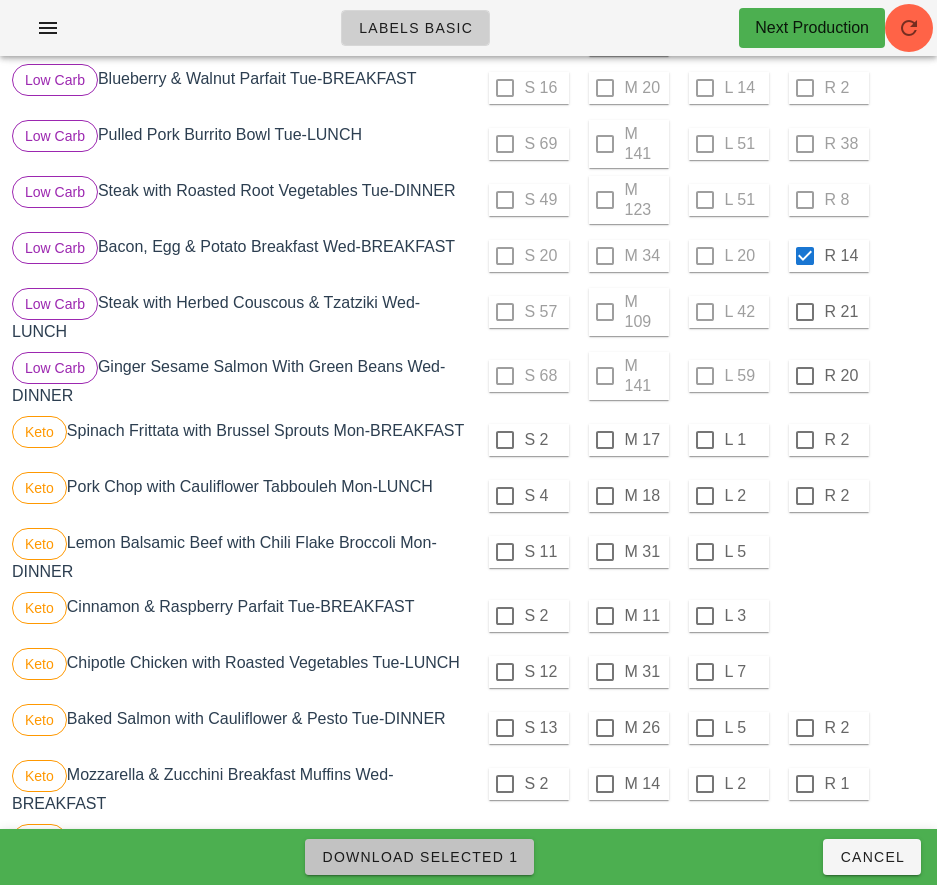 click on "Download Selected 1" at bounding box center (419, 857) 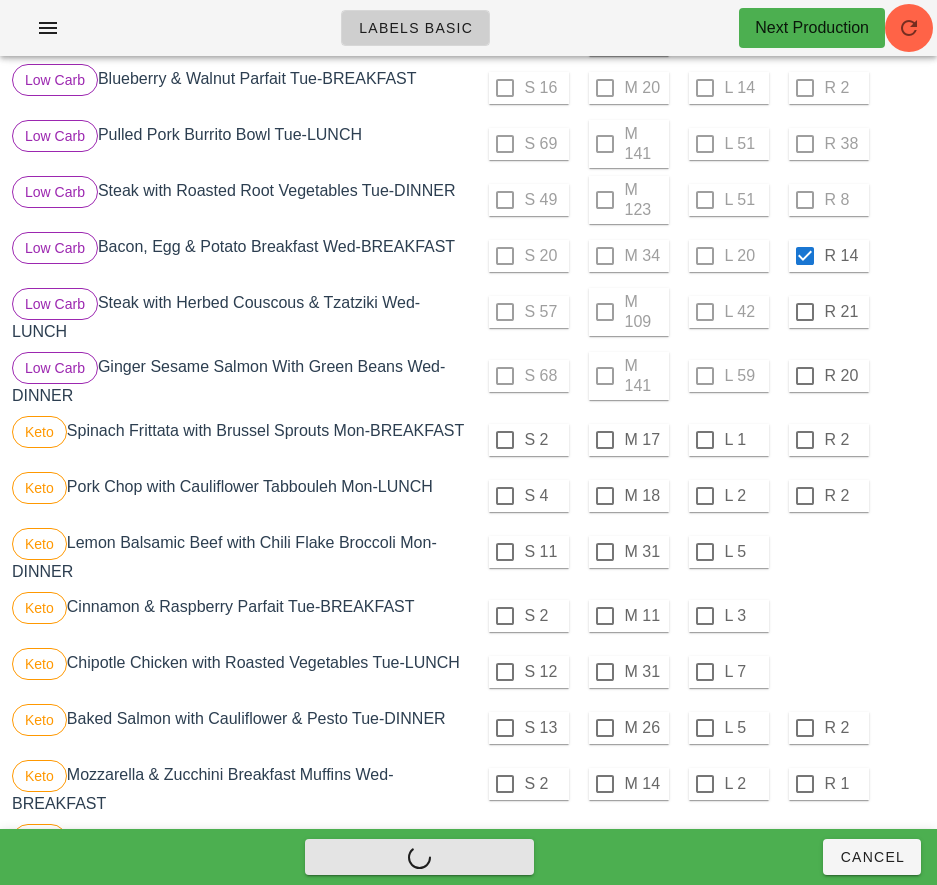 checkbox on "false" 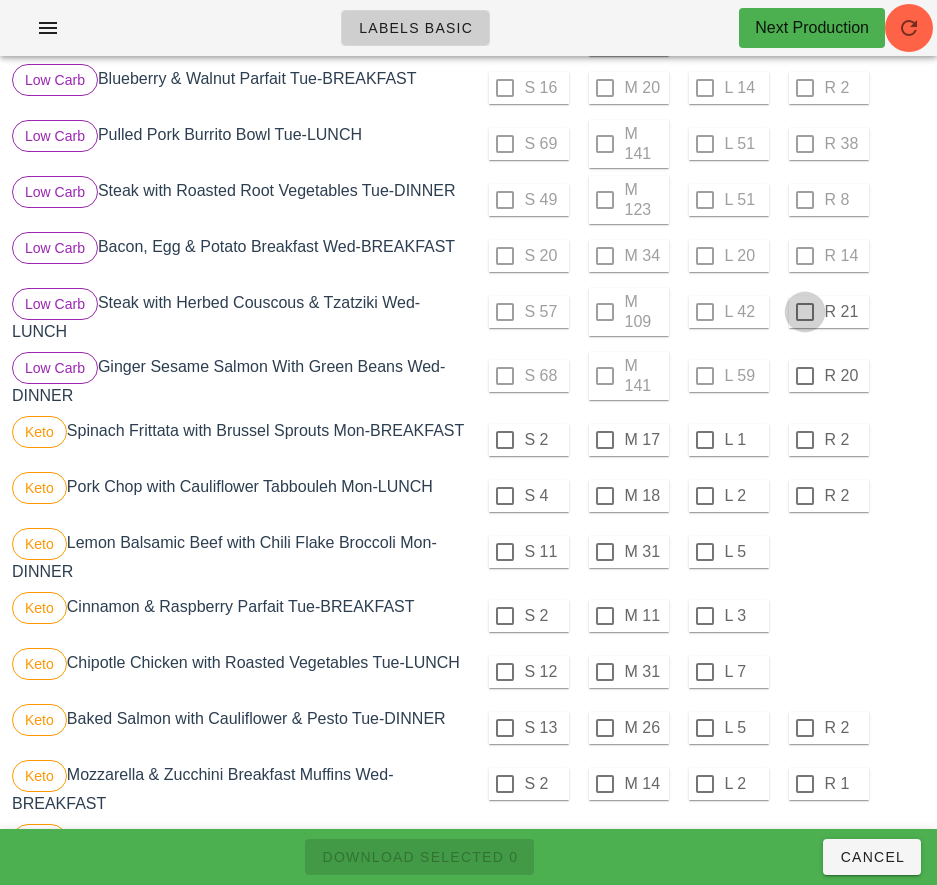 click at bounding box center (805, 312) 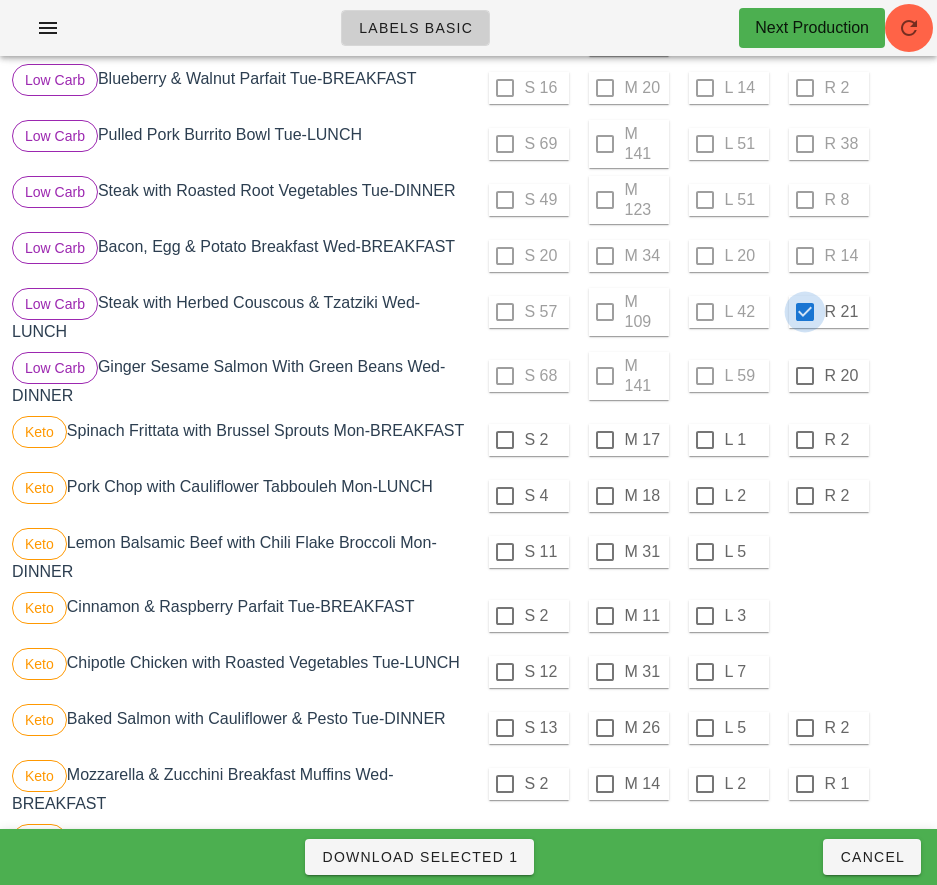 click on "Download Selected 1" at bounding box center (419, 857) 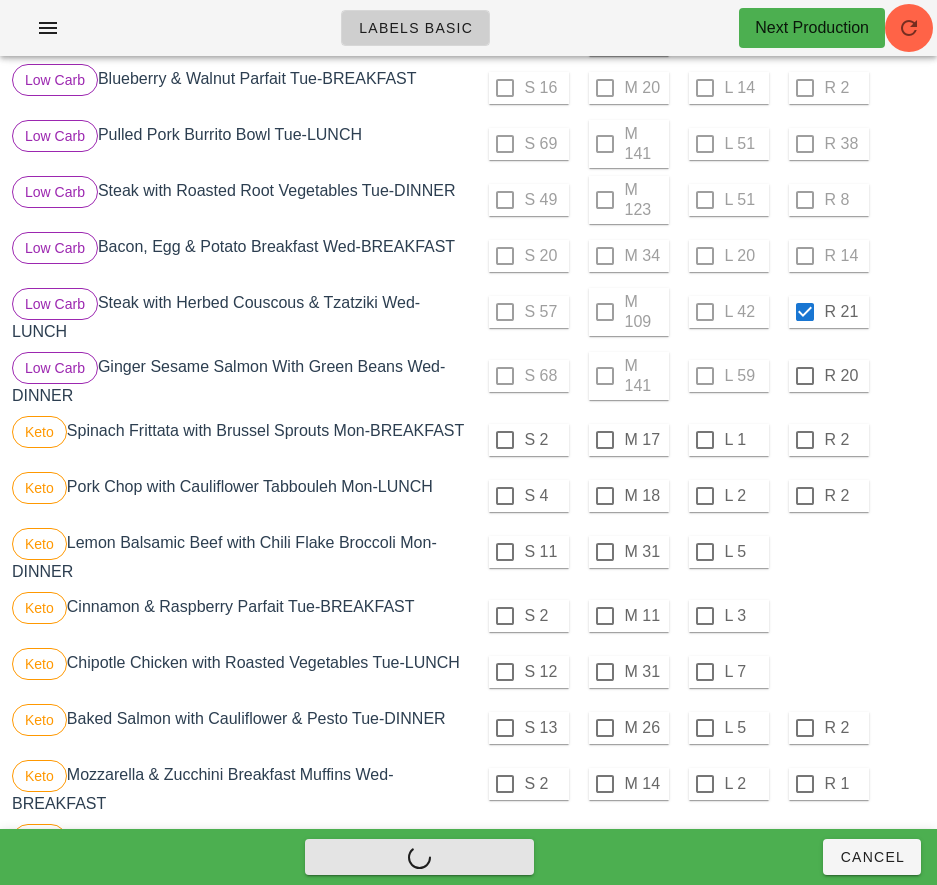 checkbox on "false" 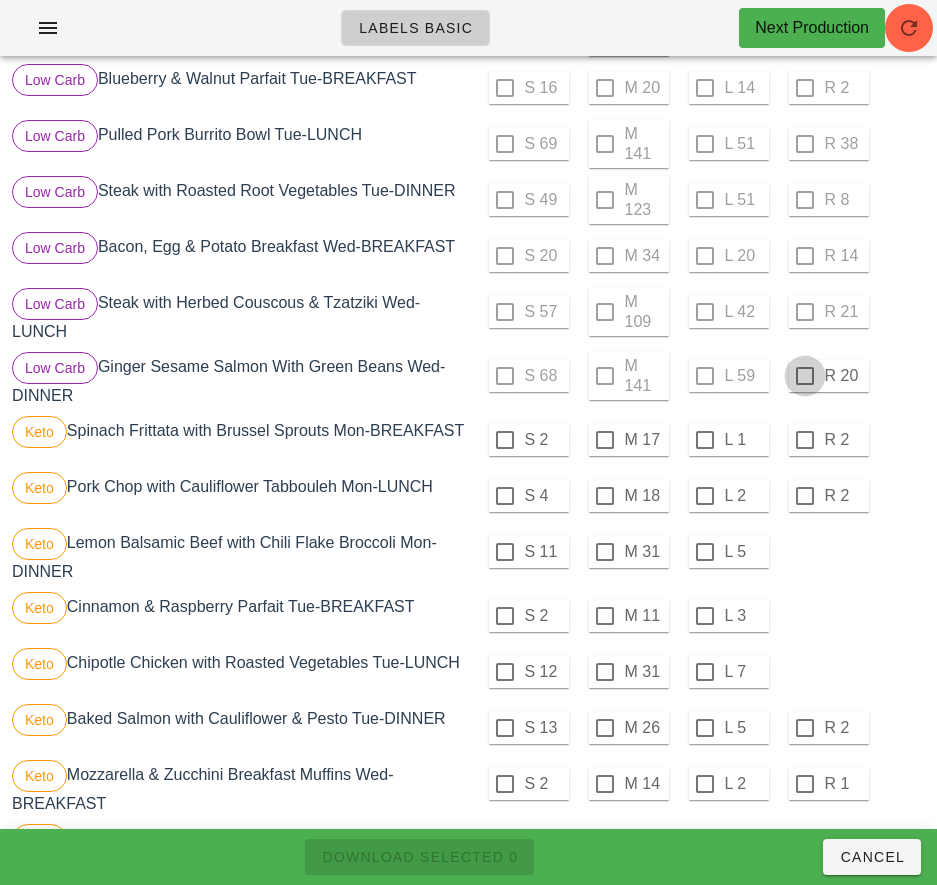 click at bounding box center (805, 376) 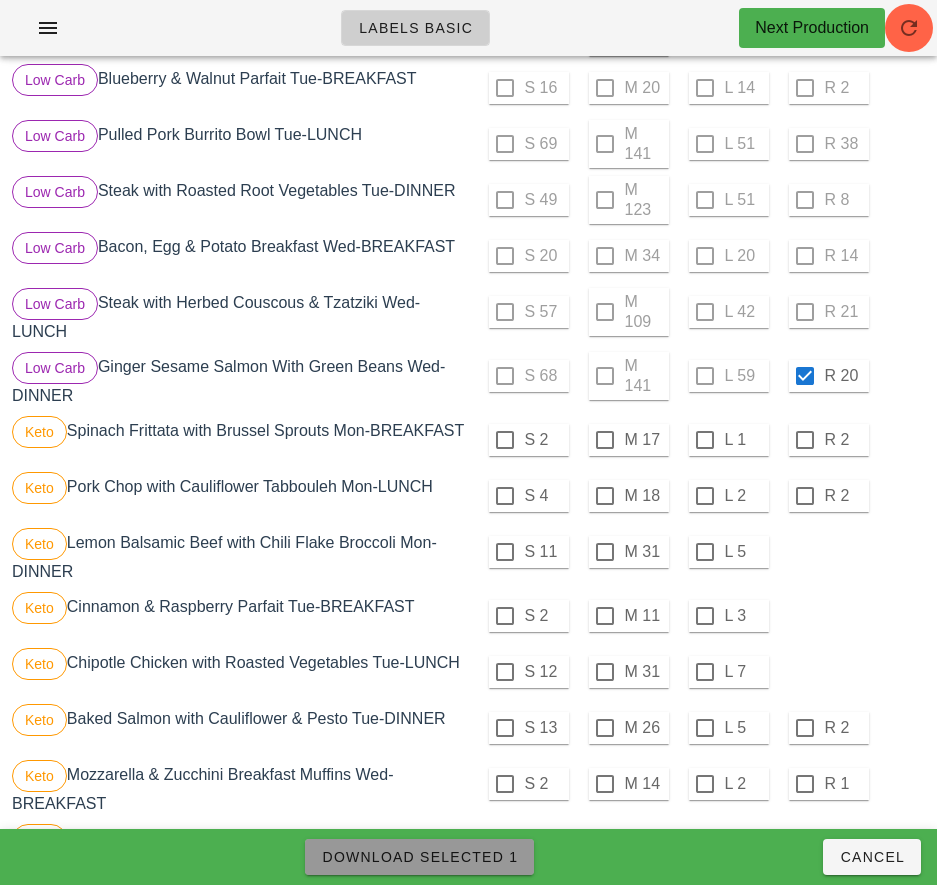 click on "Download Selected 1" at bounding box center (419, 857) 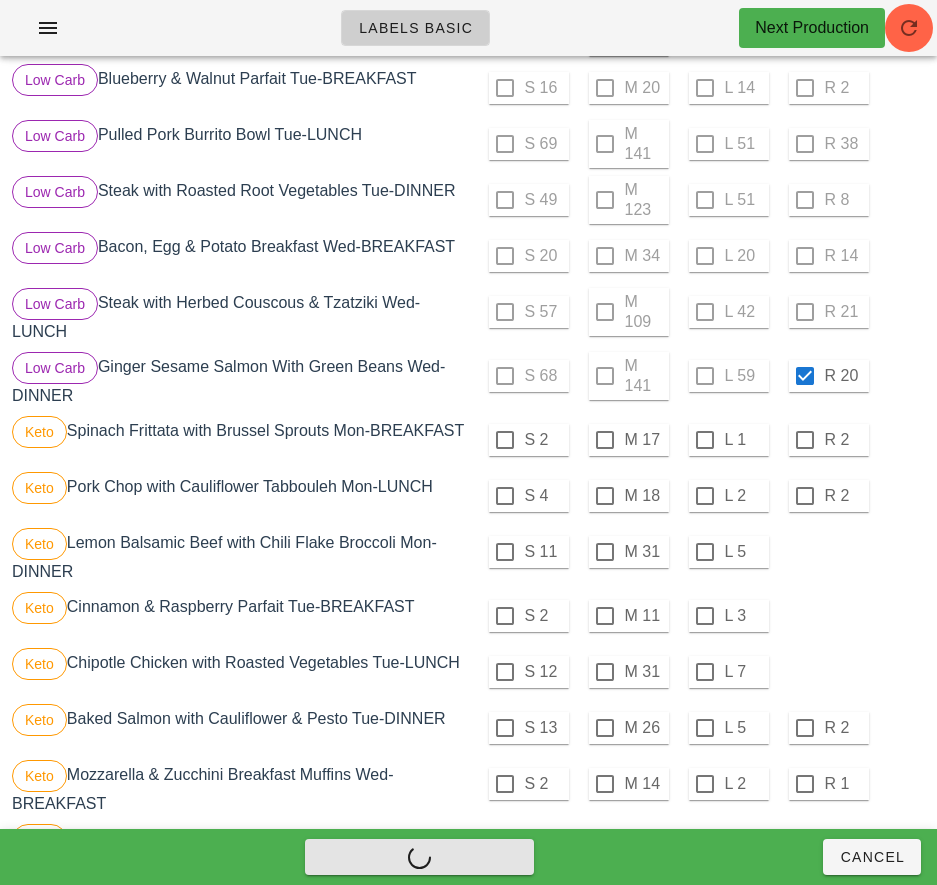 checkbox on "false" 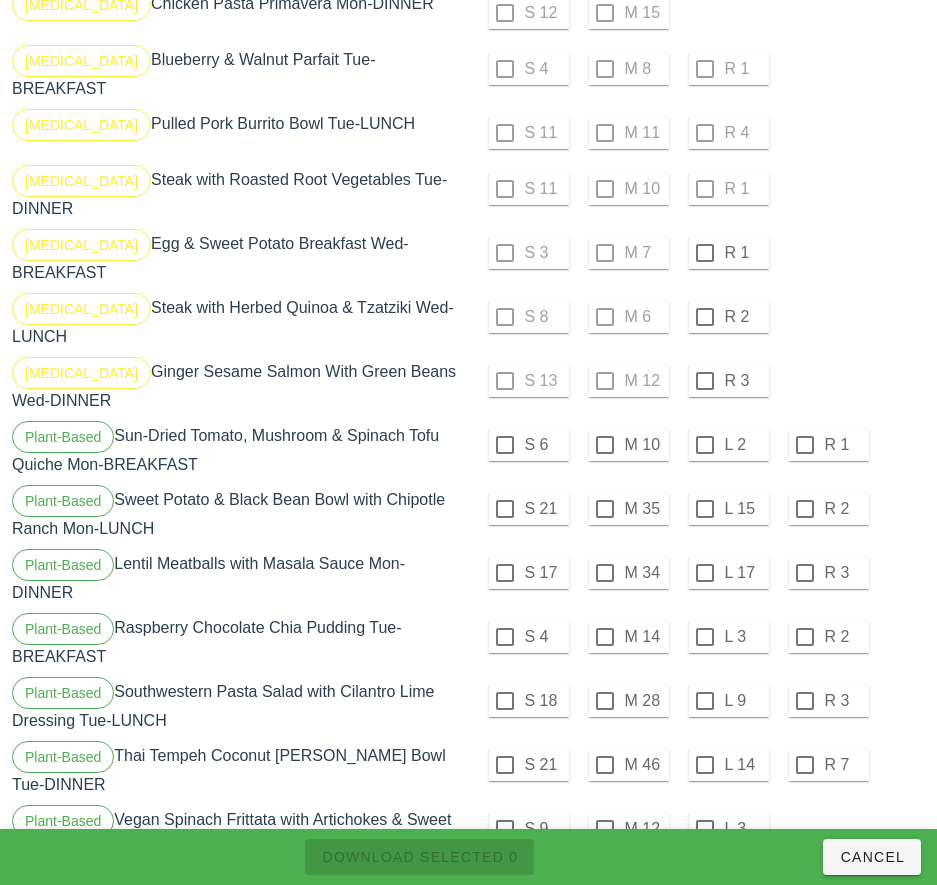 scroll, scrollTop: 3640, scrollLeft: 0, axis: vertical 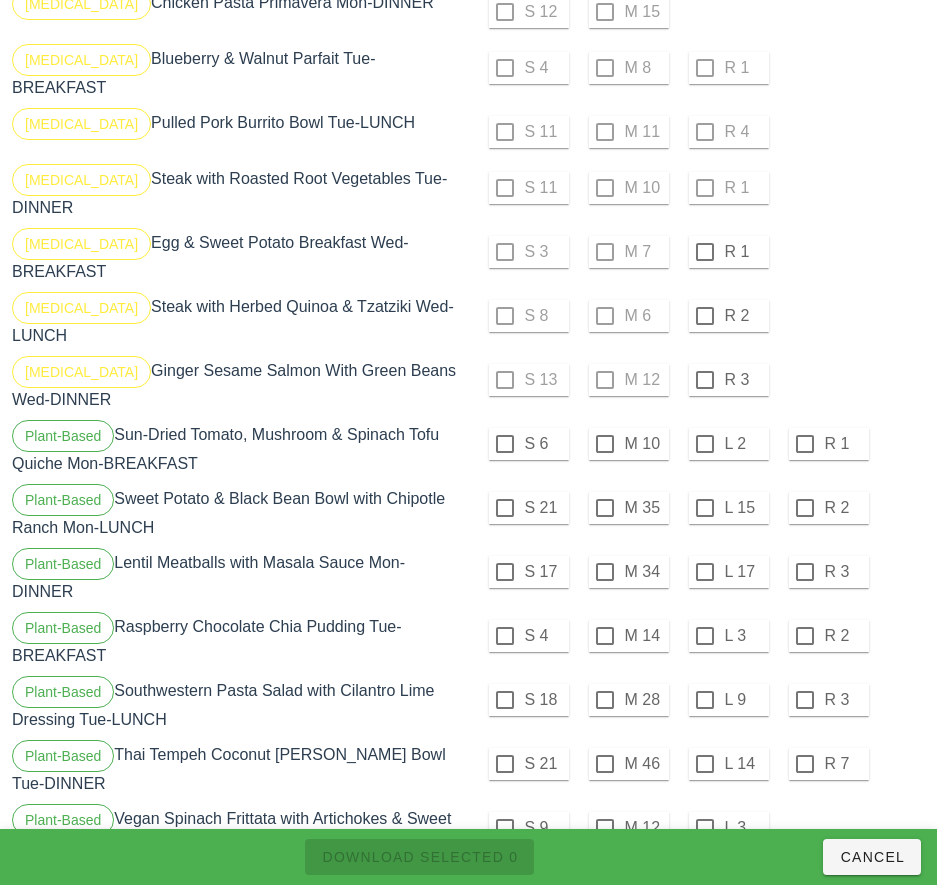 click at bounding box center (705, 252) 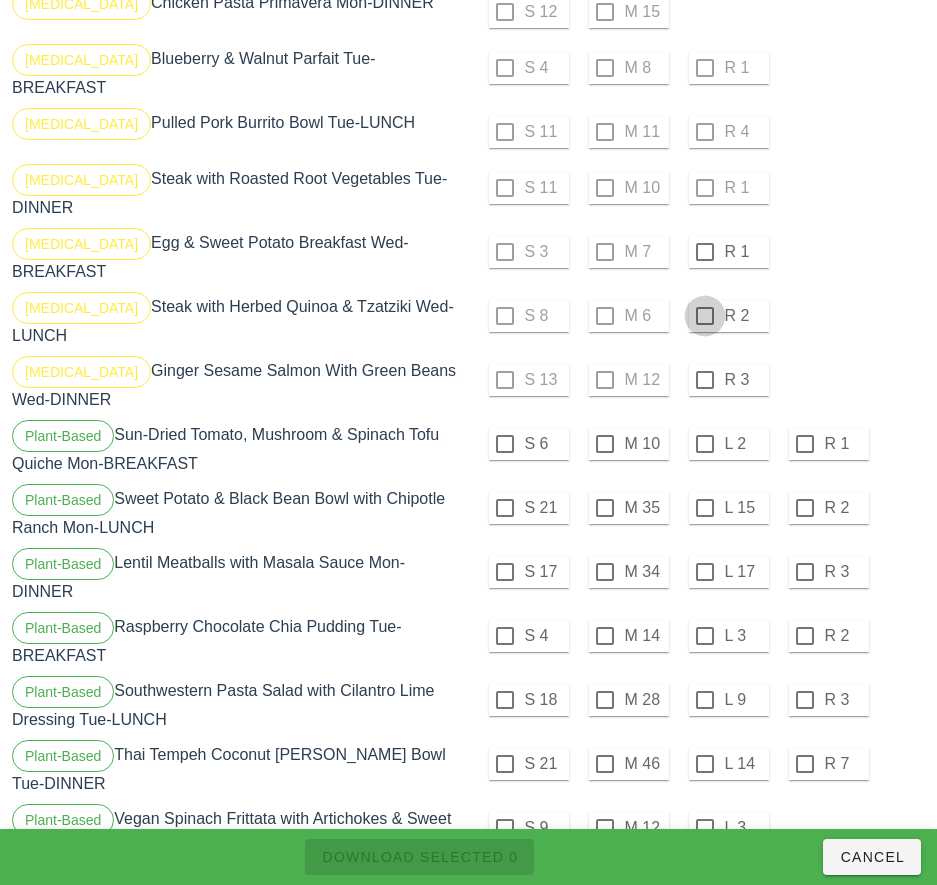 click at bounding box center (705, 316) 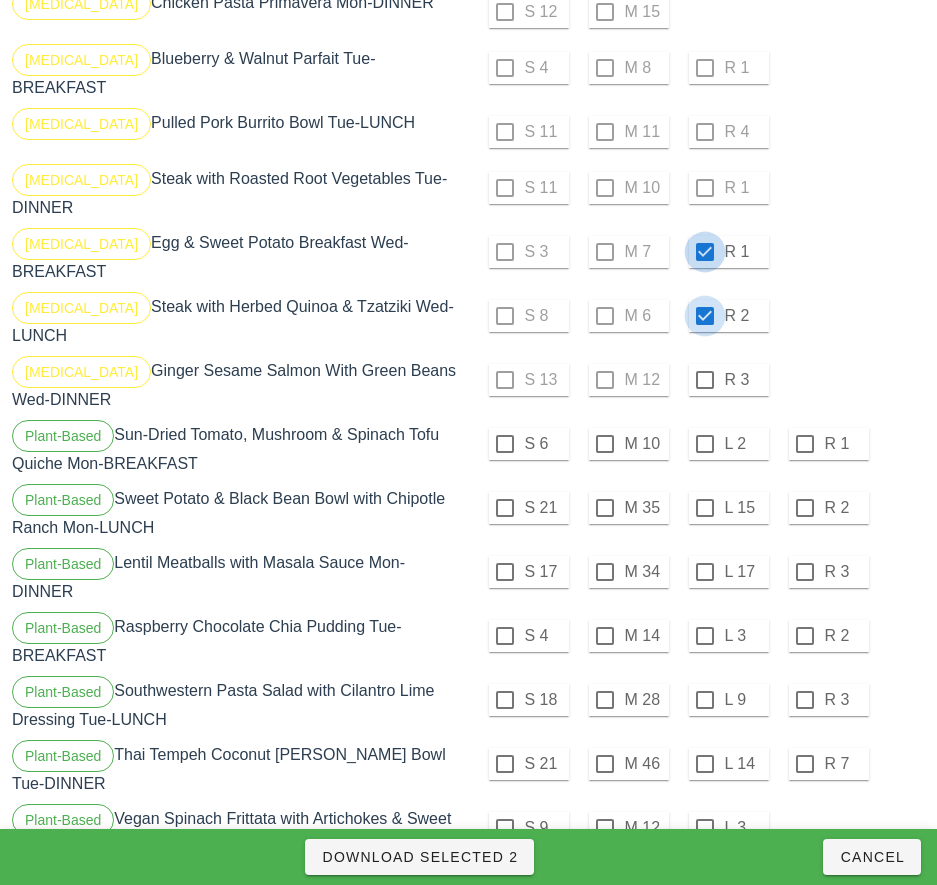 checkbox on "true" 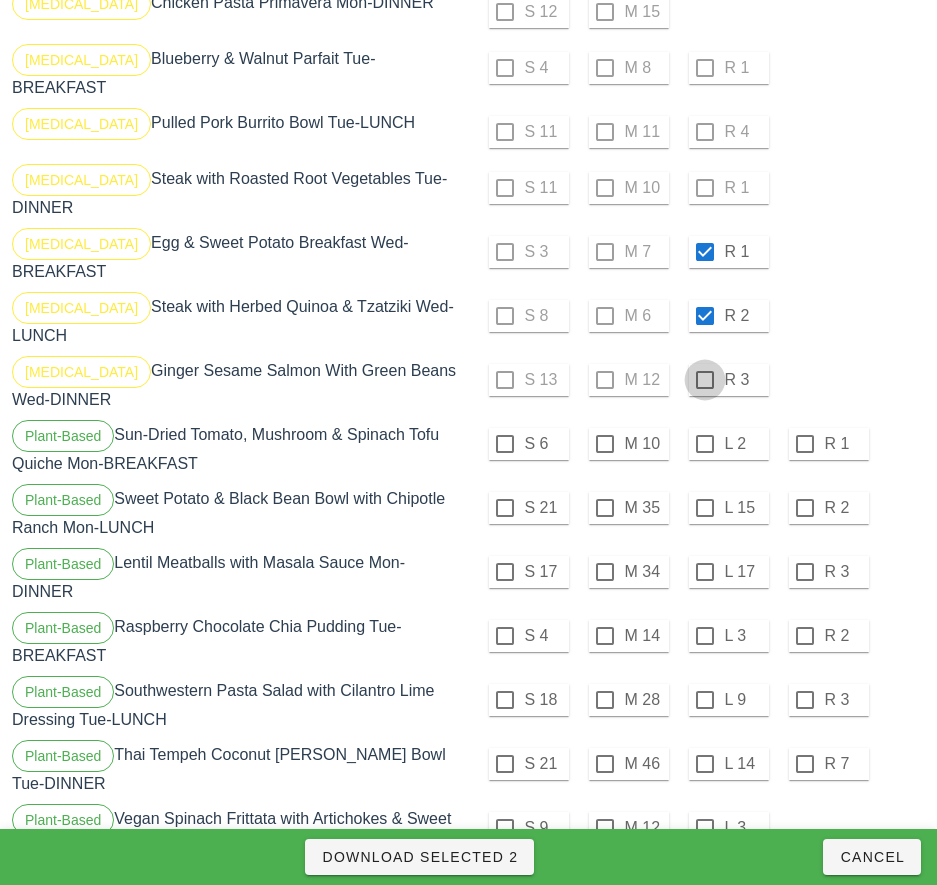 click at bounding box center (705, 380) 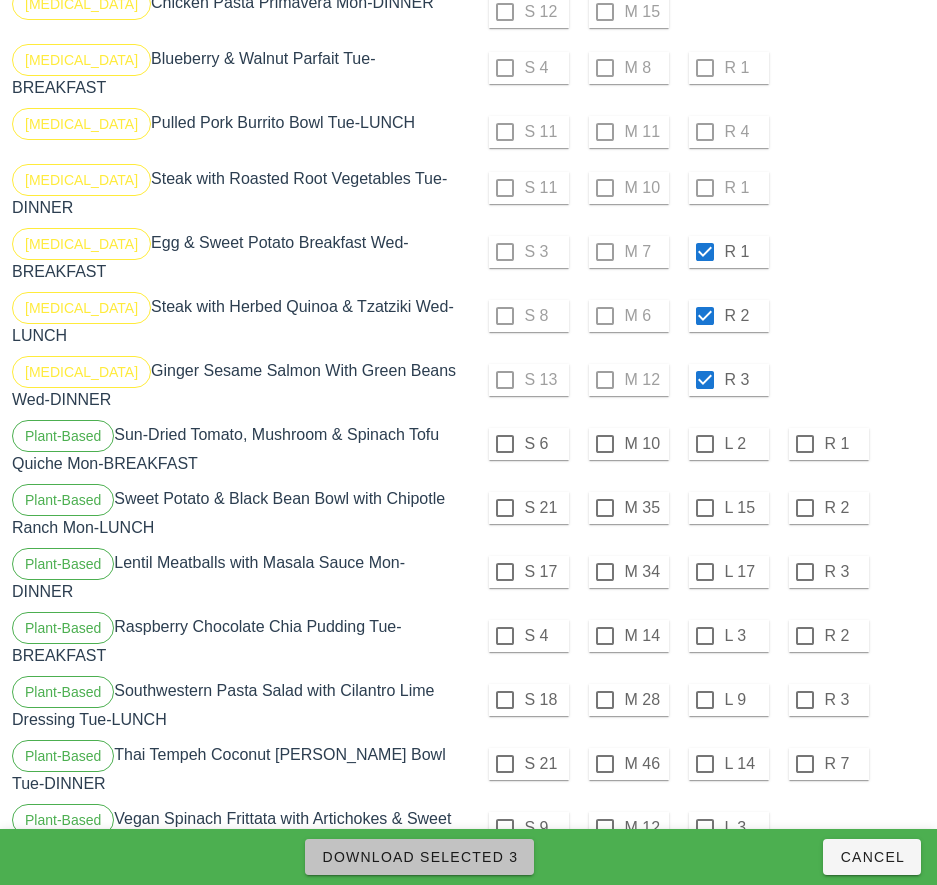 click on "Download Selected 3" at bounding box center (419, 857) 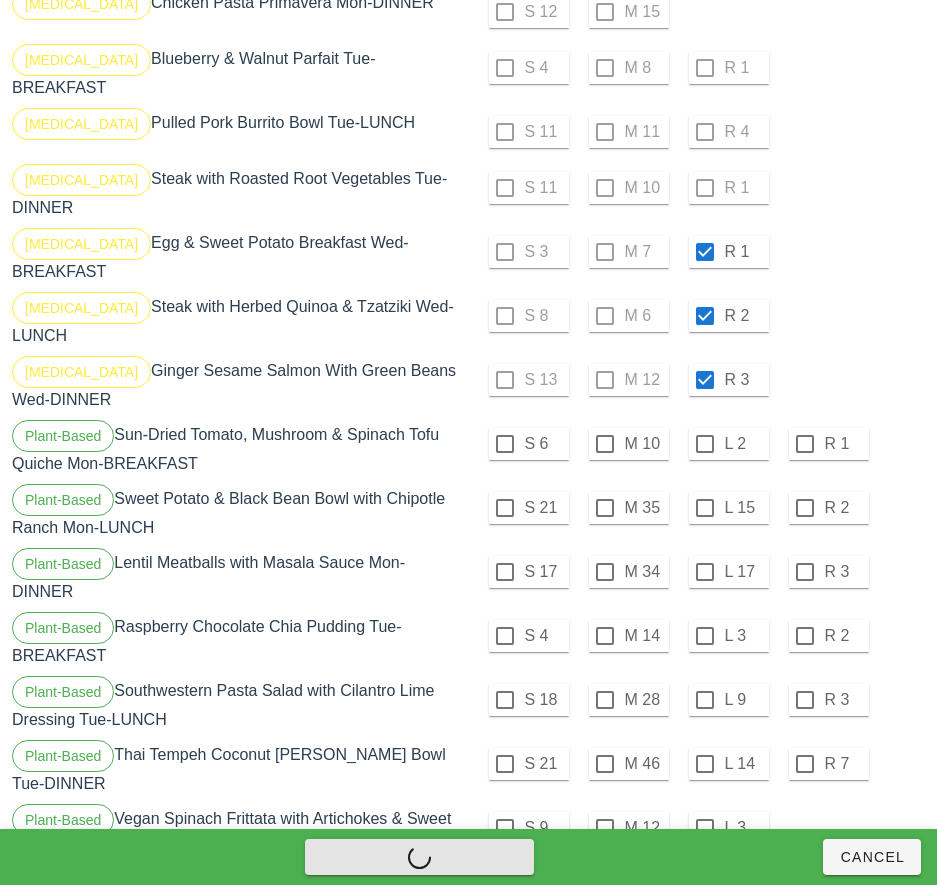 checkbox on "false" 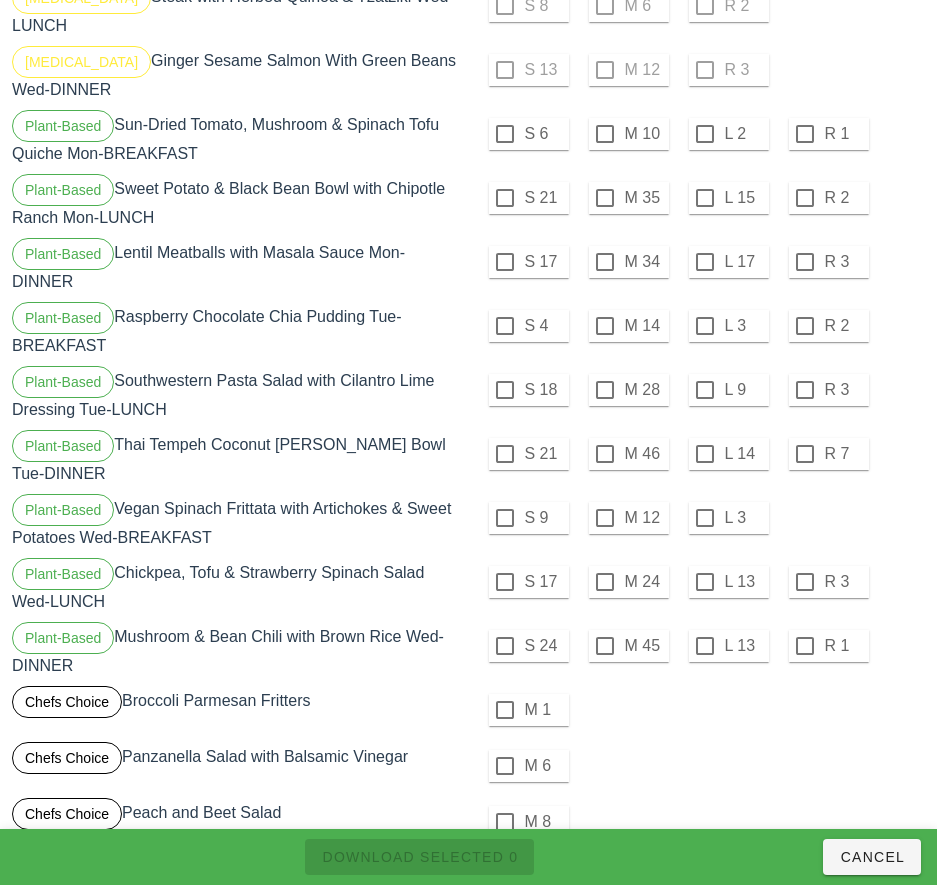 scroll, scrollTop: 3954, scrollLeft: 0, axis: vertical 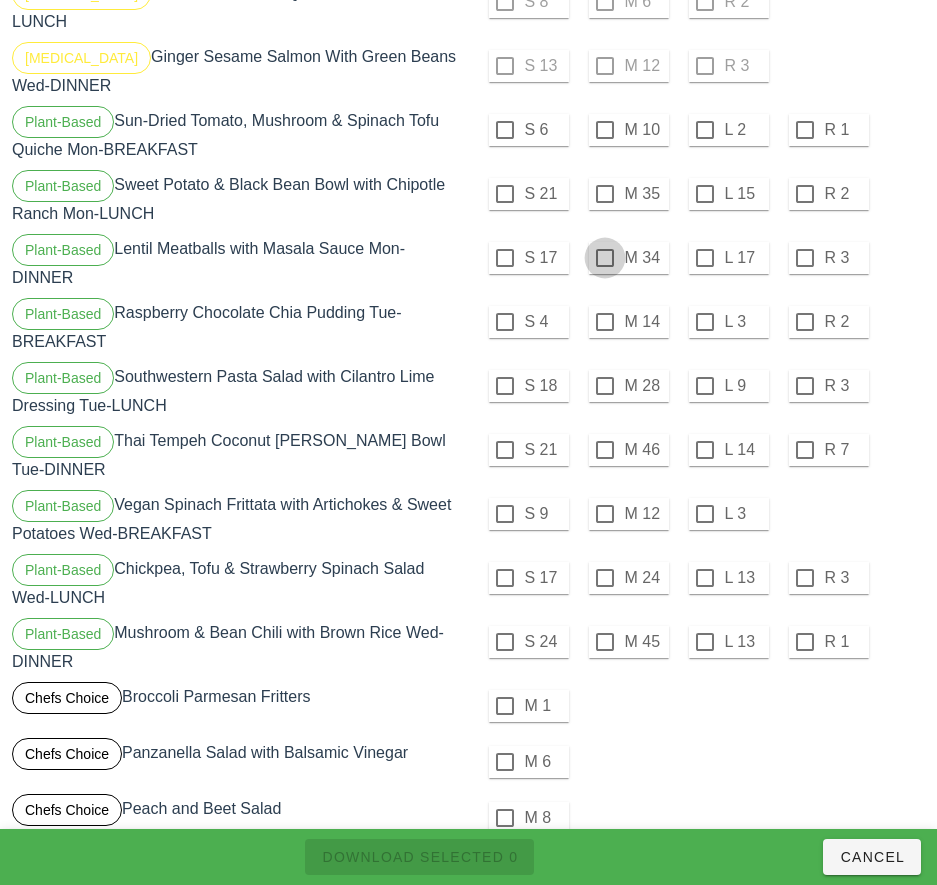 click at bounding box center [605, 258] 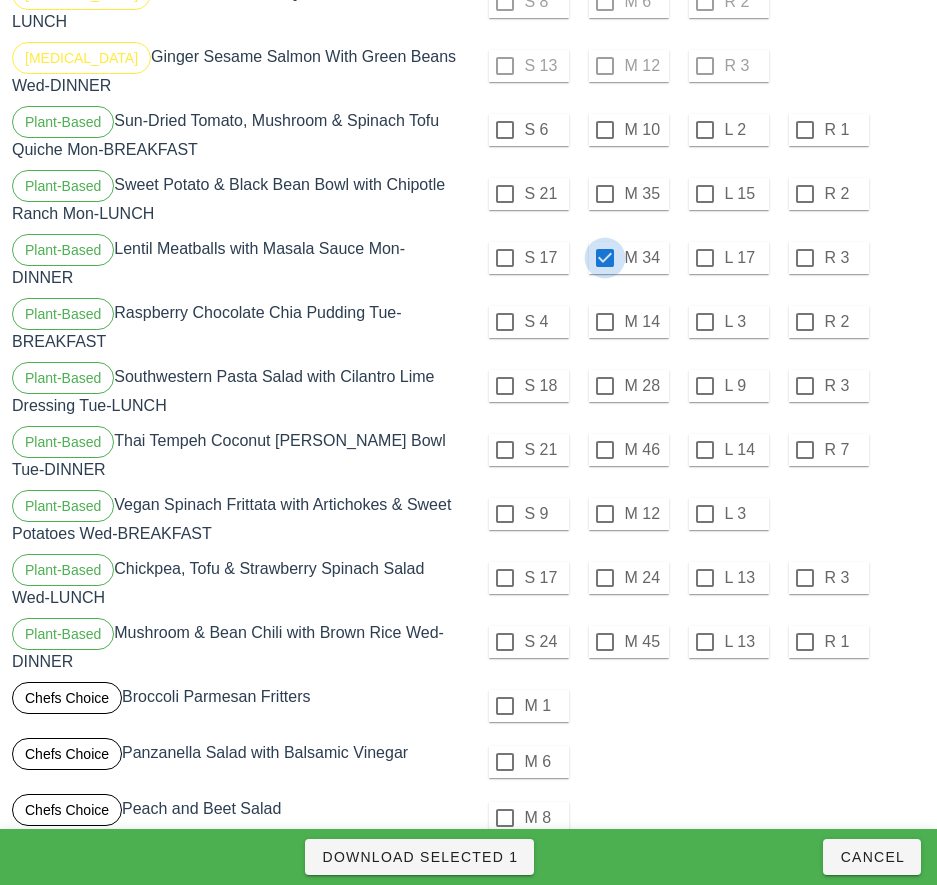 click on "Download Selected 1" at bounding box center (419, 857) 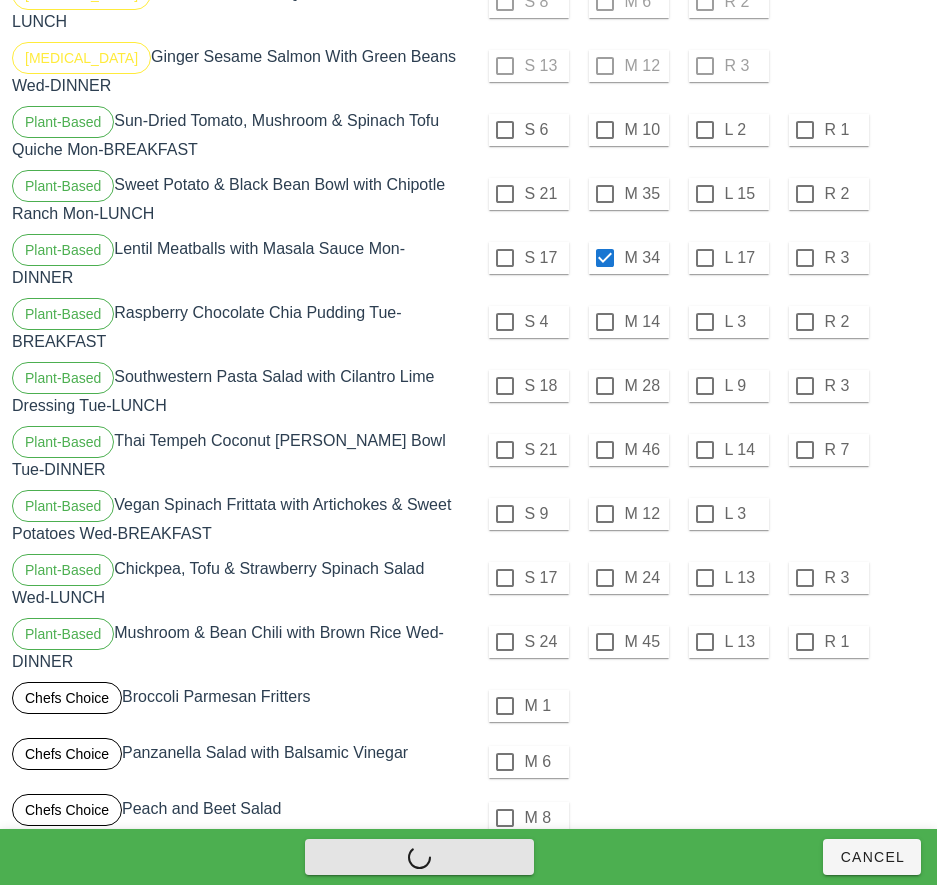 checkbox on "false" 